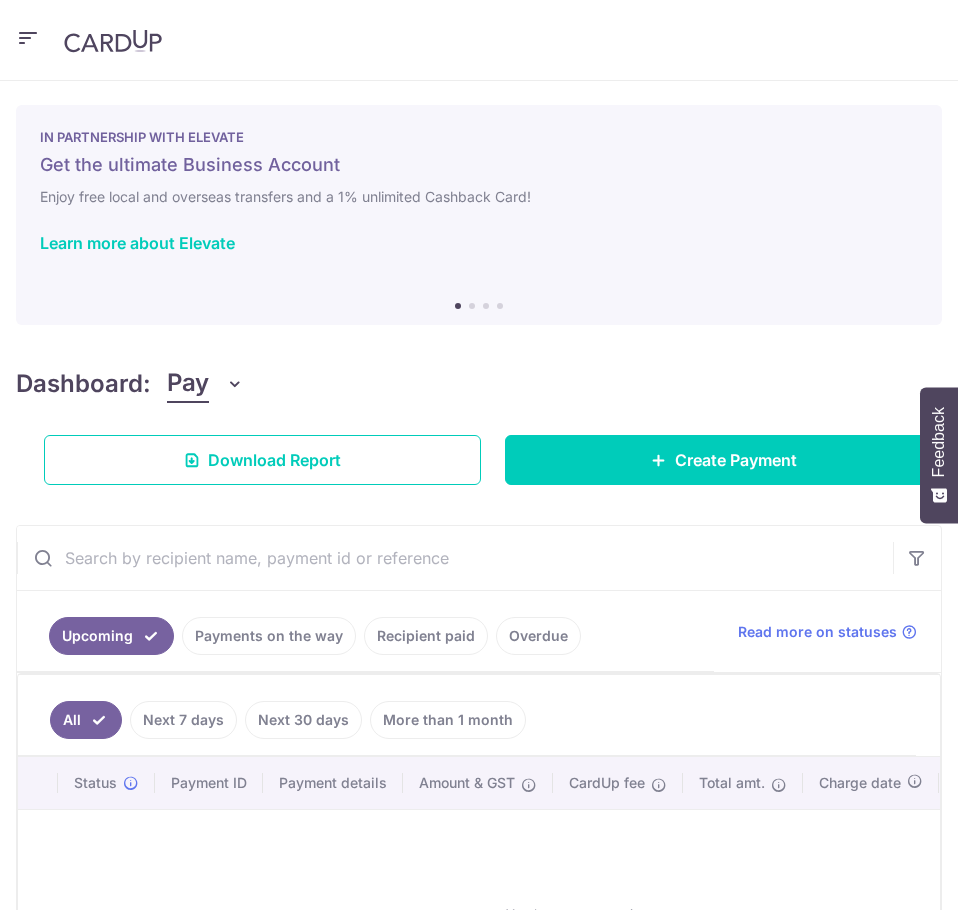 scroll, scrollTop: 0, scrollLeft: 0, axis: both 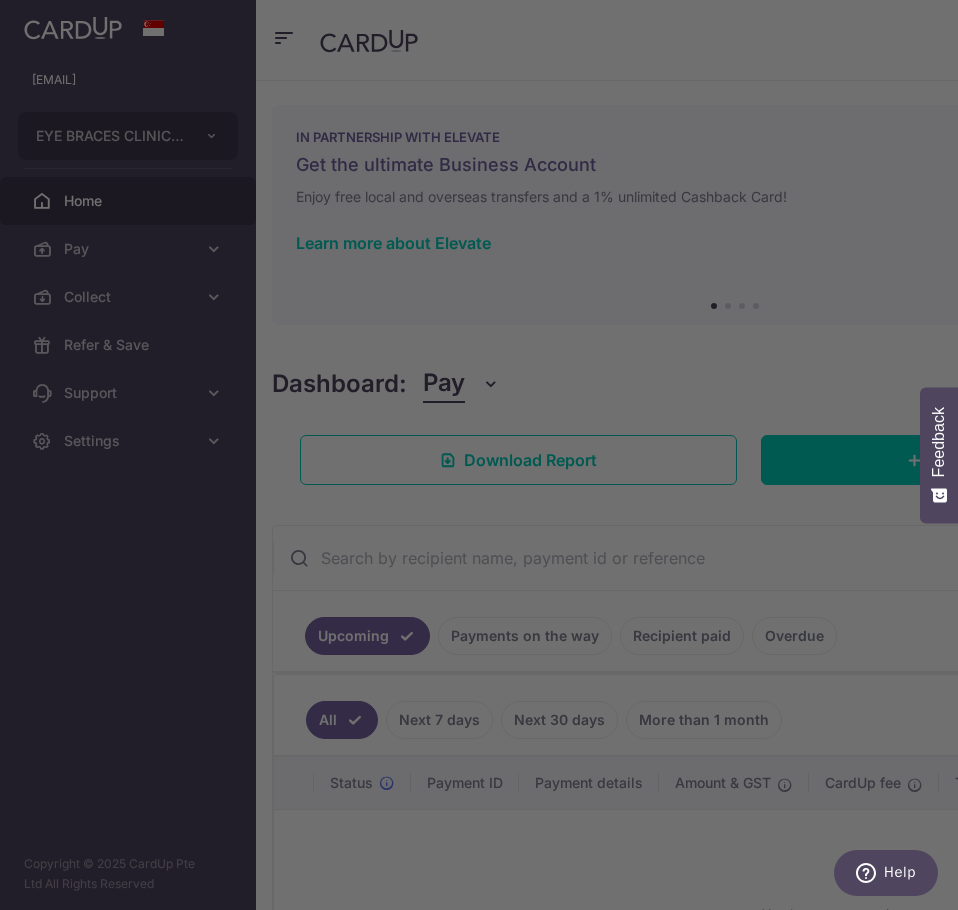 click at bounding box center [484, 459] 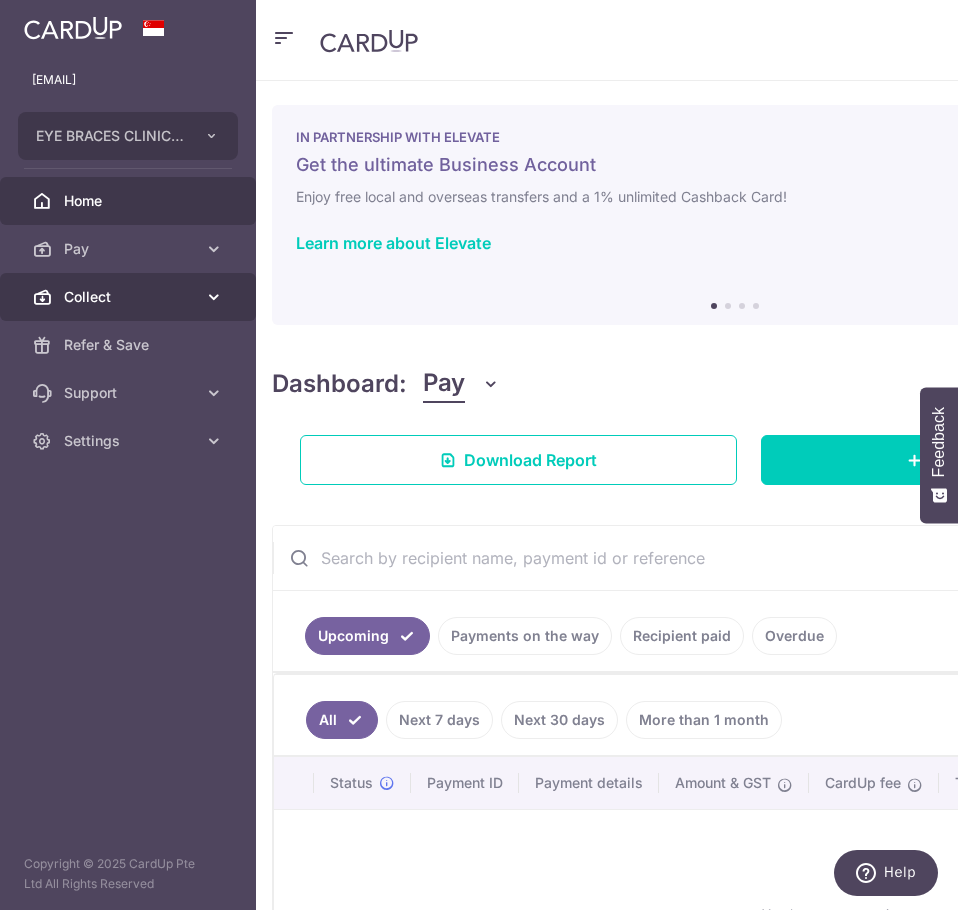 click at bounding box center [214, 297] 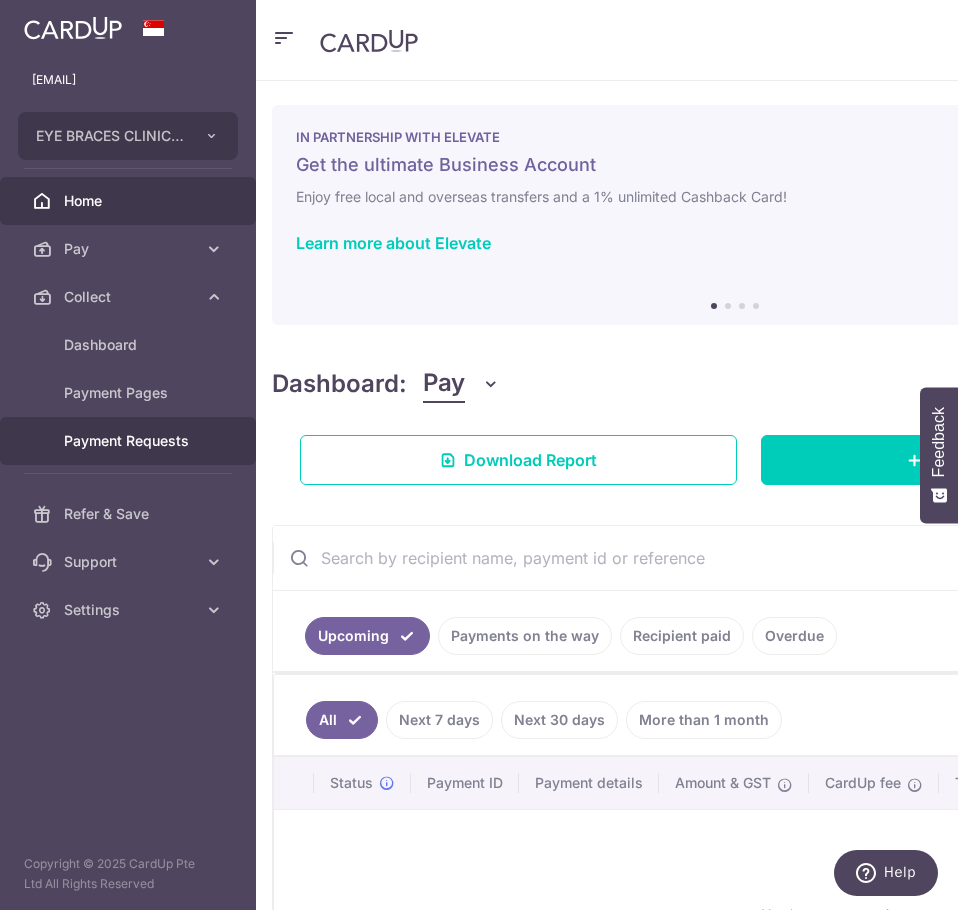 click on "Payment Requests" at bounding box center [128, 441] 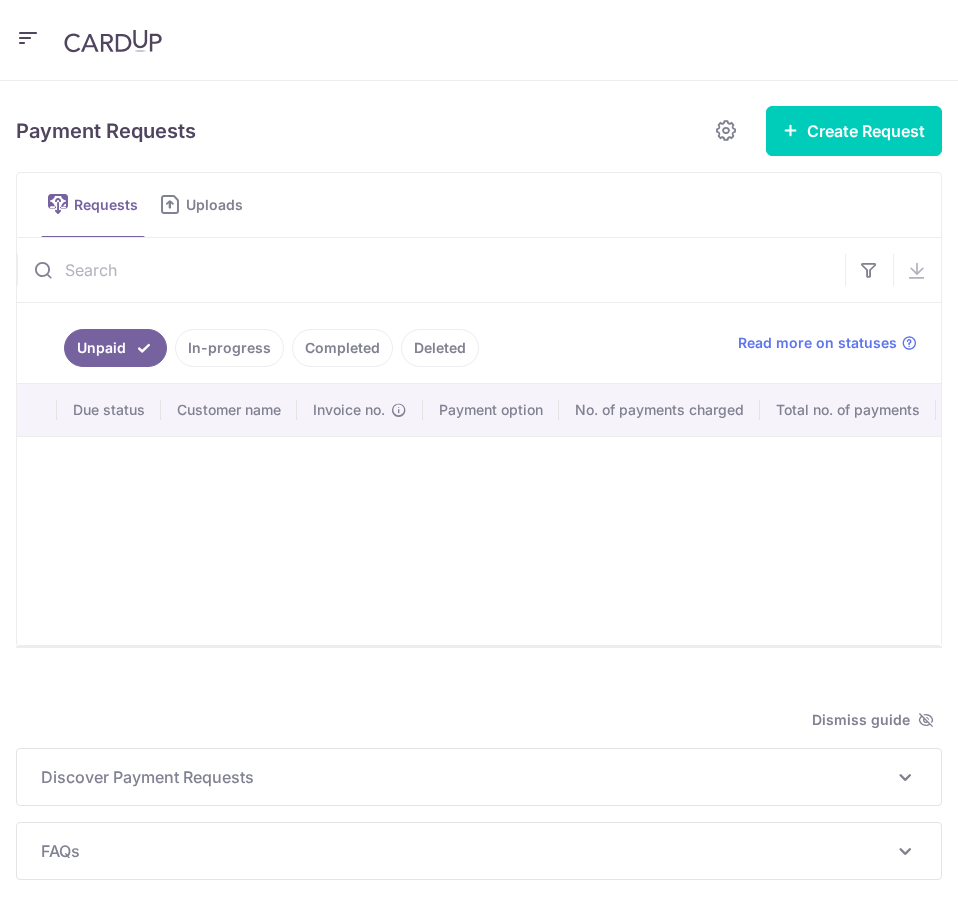 scroll, scrollTop: 0, scrollLeft: 0, axis: both 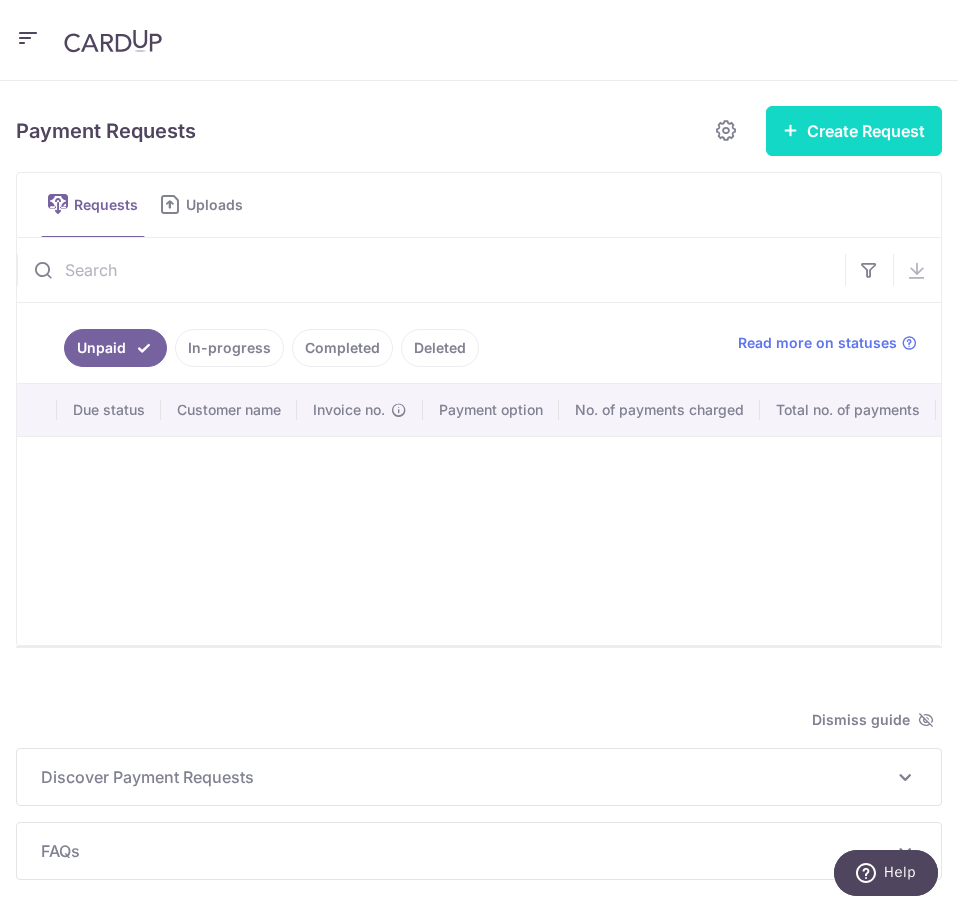 click on "Create Request" at bounding box center (854, 131) 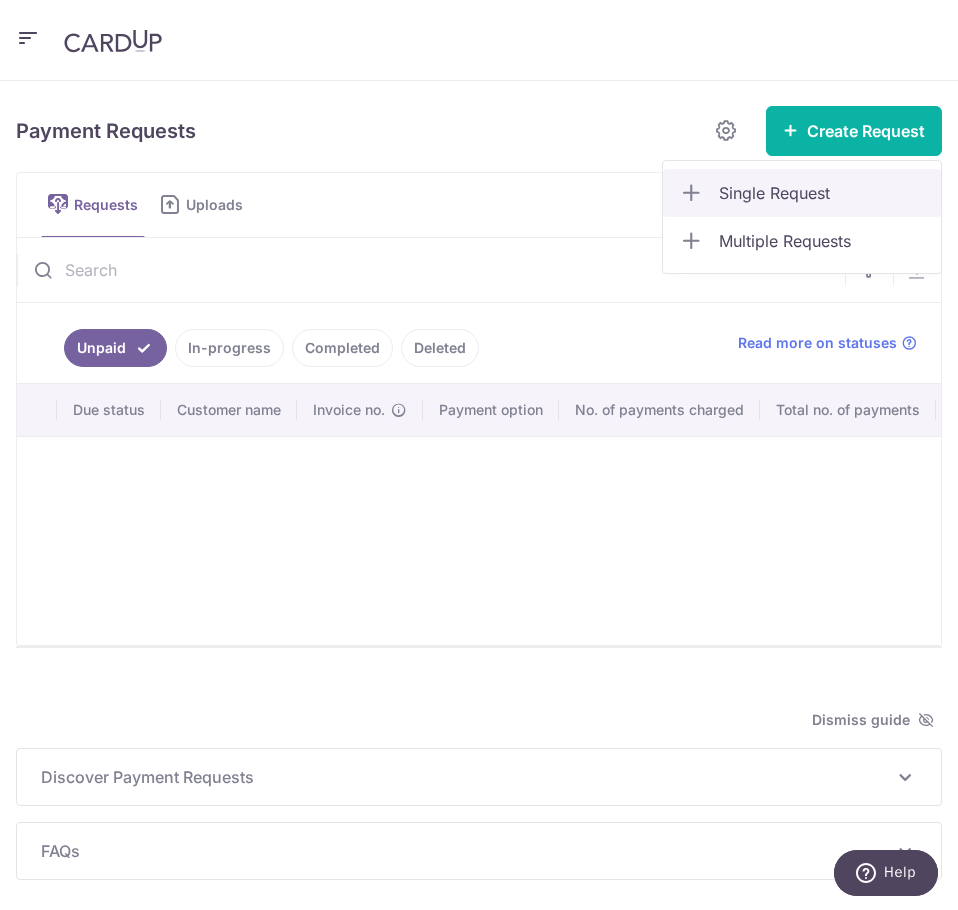 click on "Single Request" at bounding box center (822, 193) 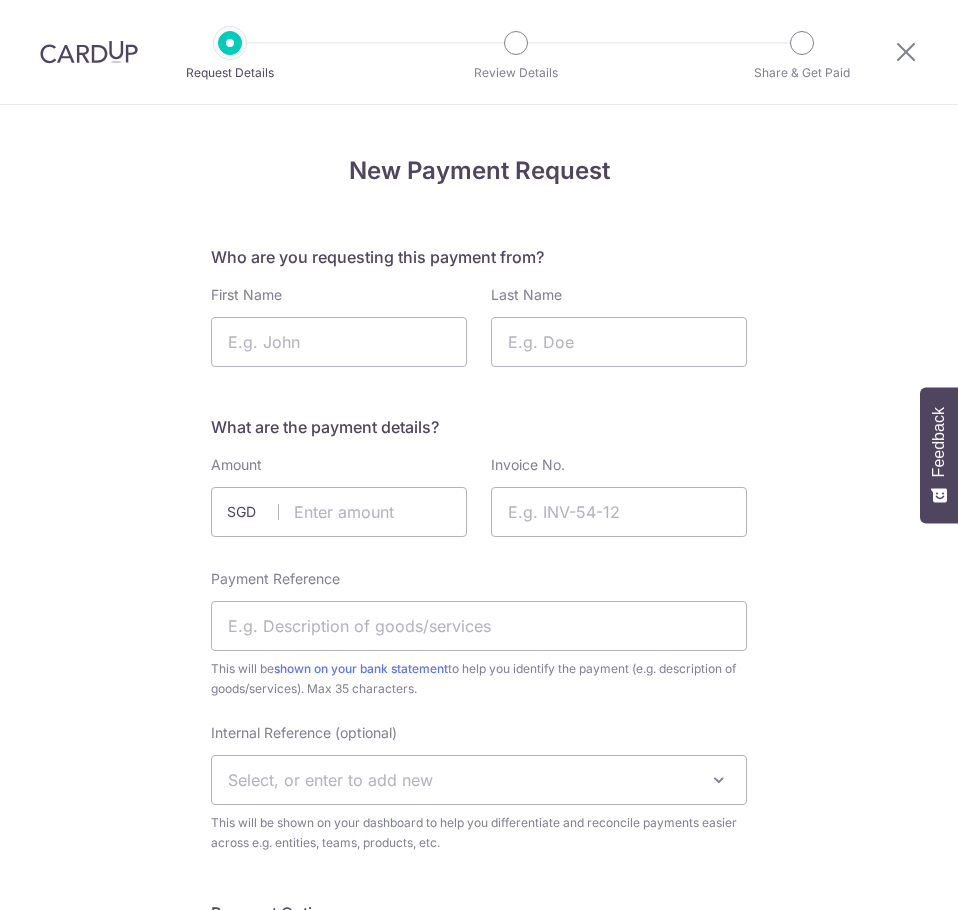 scroll, scrollTop: 0, scrollLeft: 0, axis: both 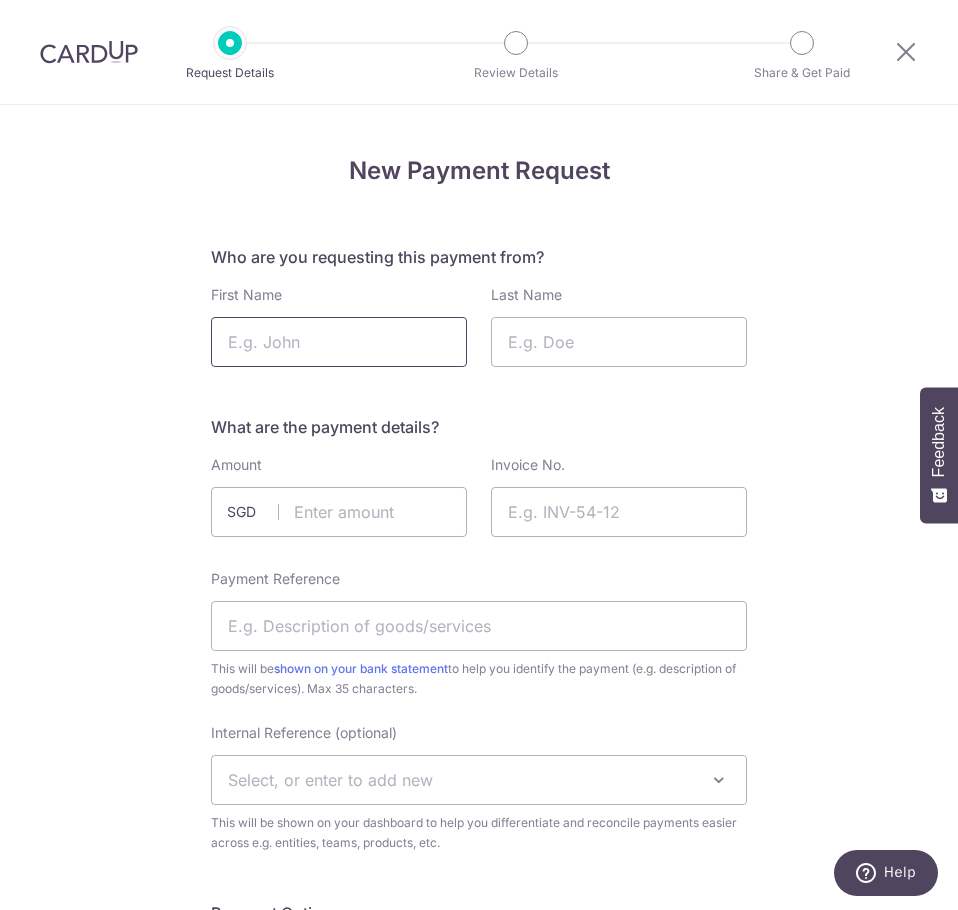 click on "First Name" at bounding box center (339, 342) 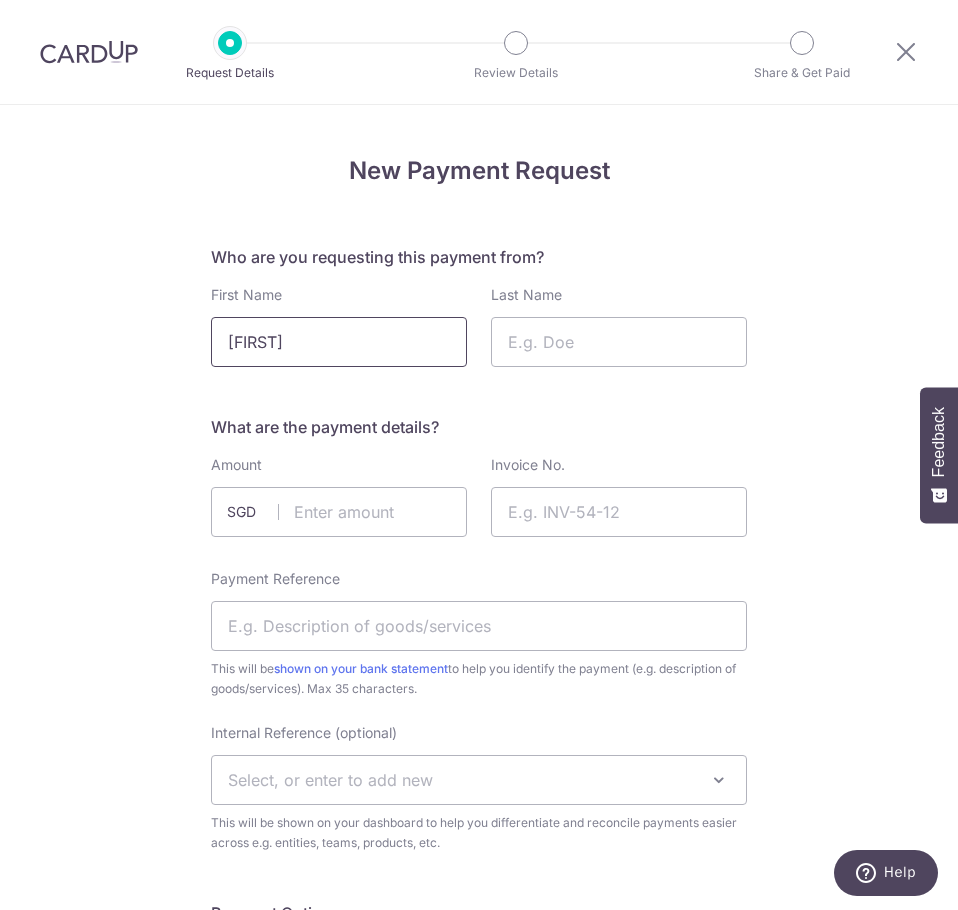 type on "[FIRST]" 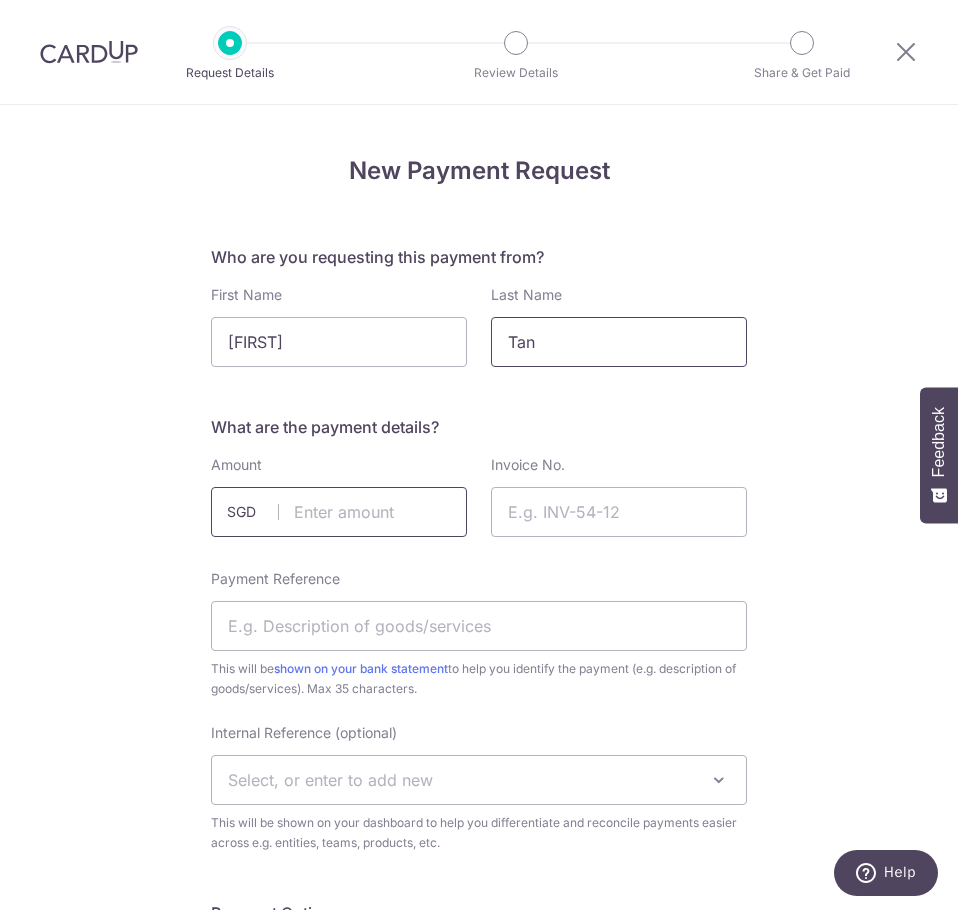 type on "Tan" 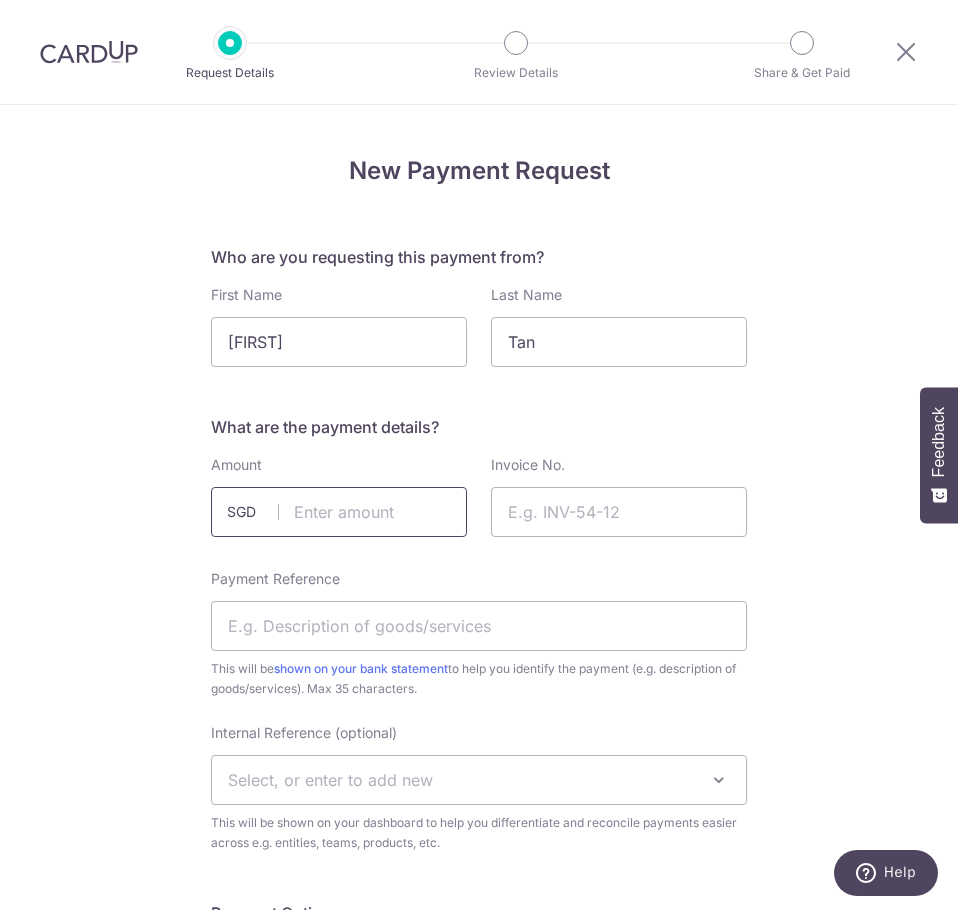 click at bounding box center [339, 512] 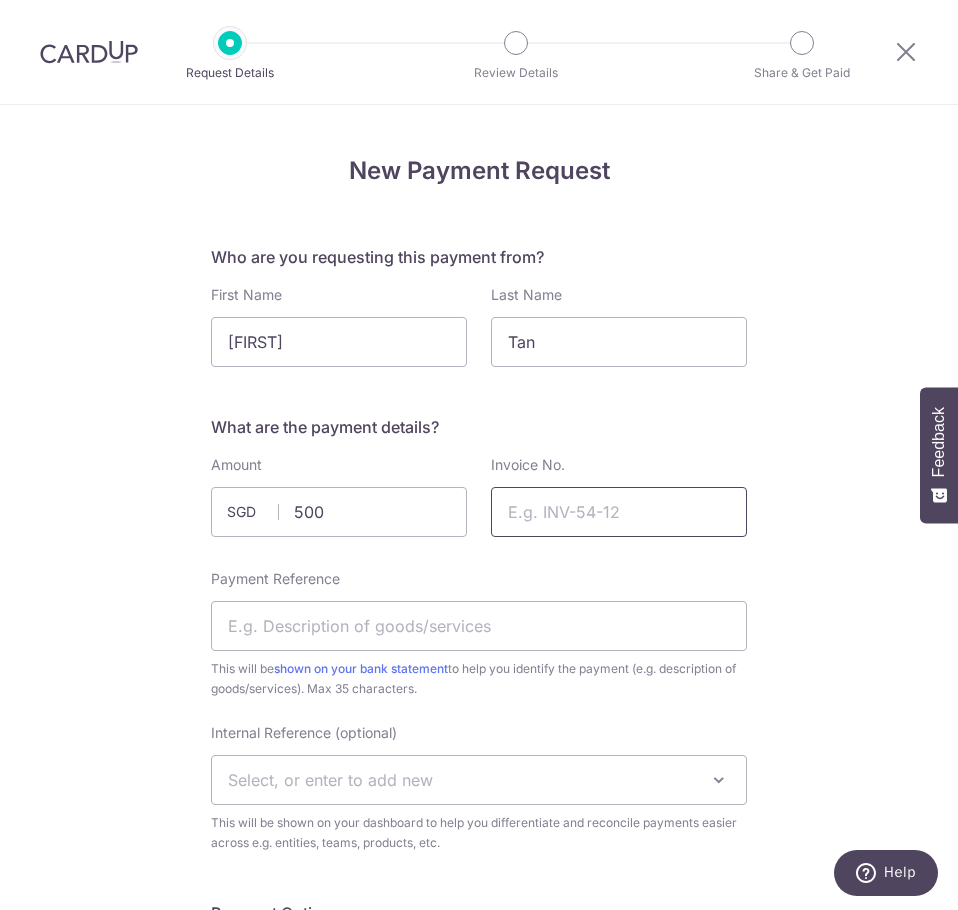 type on "500.00" 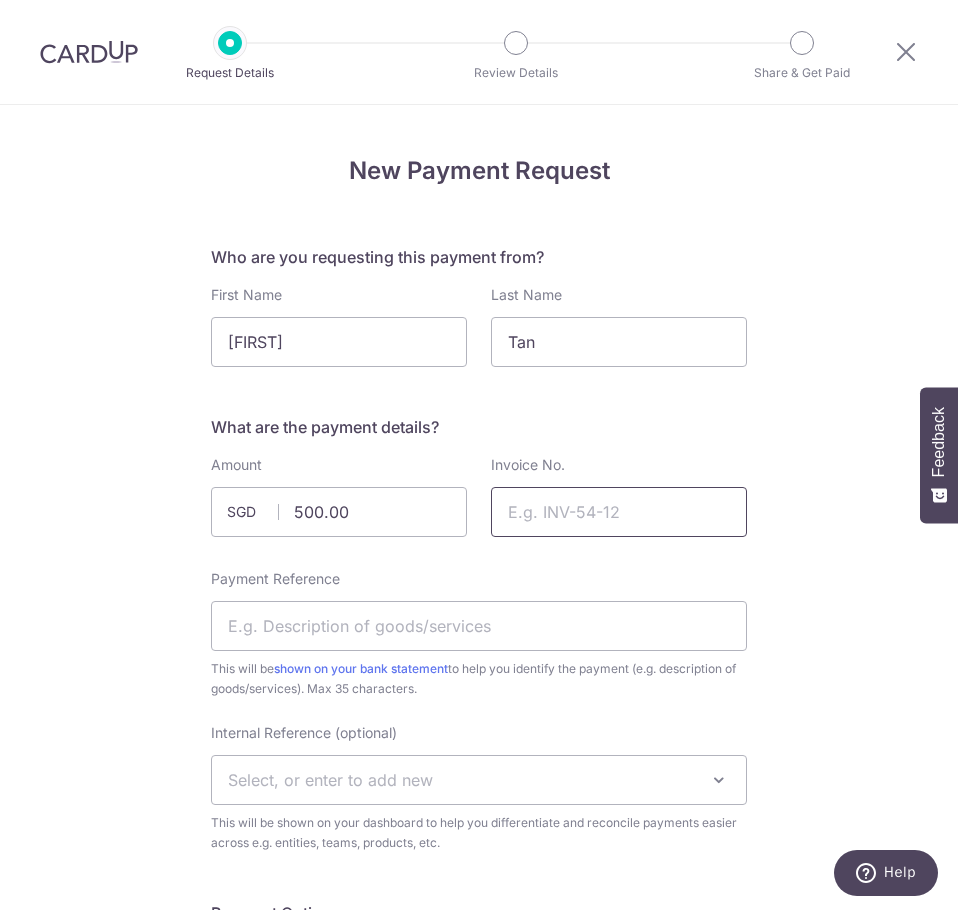click on "Invoice No." at bounding box center (619, 512) 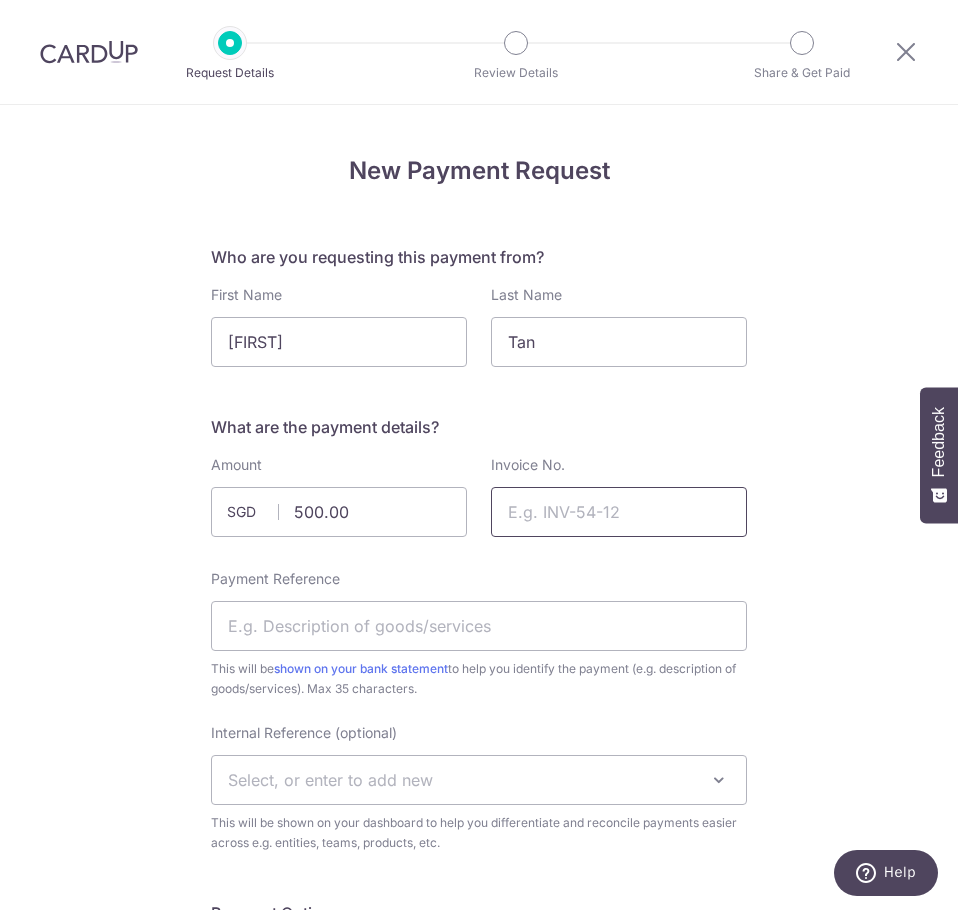 paste on "OR-SIG25000226" 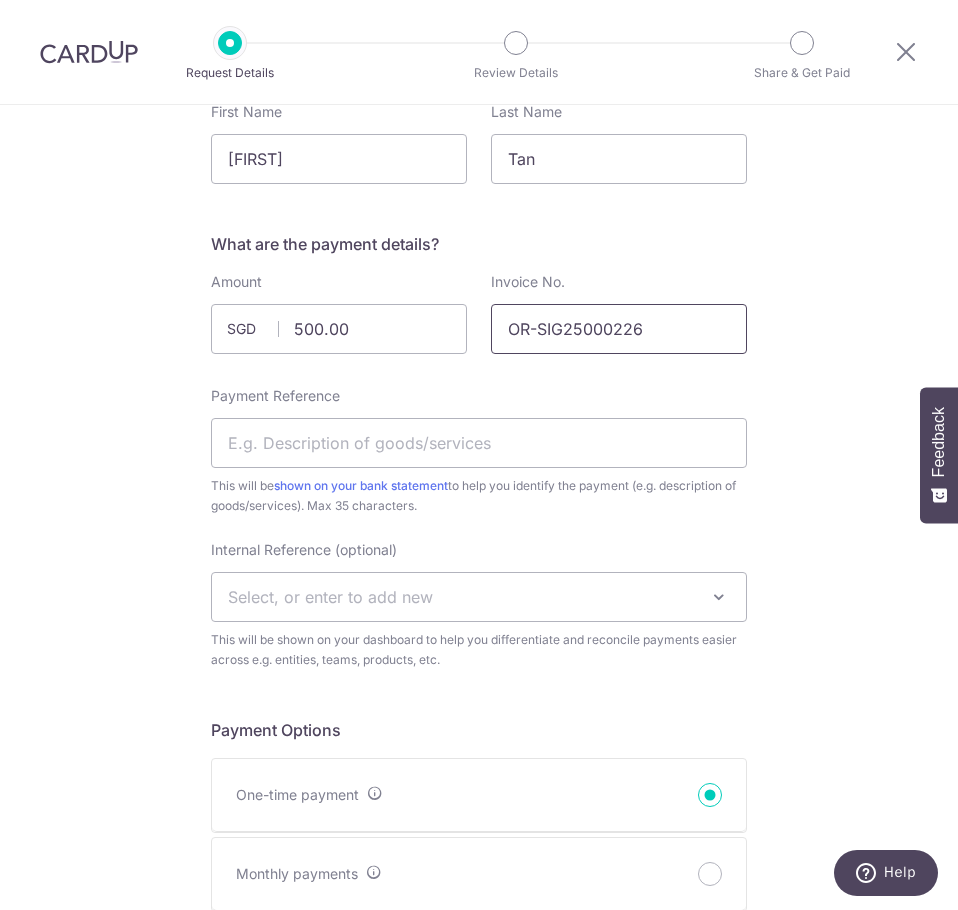 scroll, scrollTop: 200, scrollLeft: 0, axis: vertical 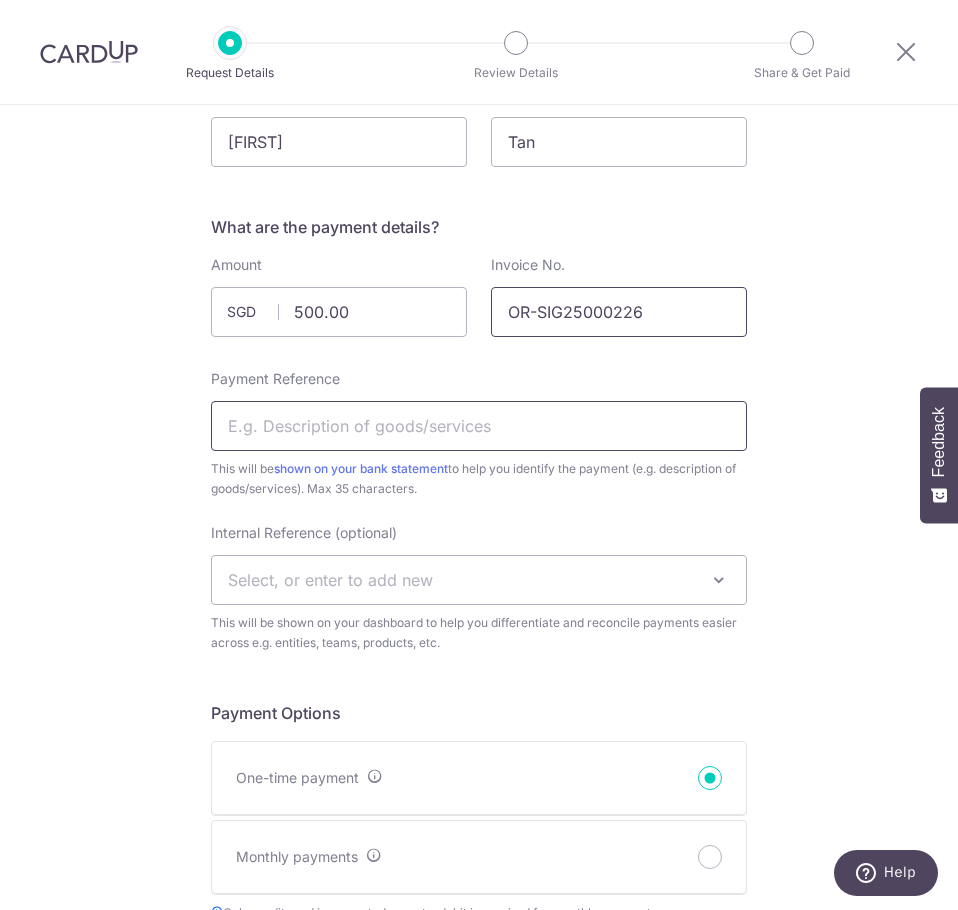 type on "OR-SIG25000226" 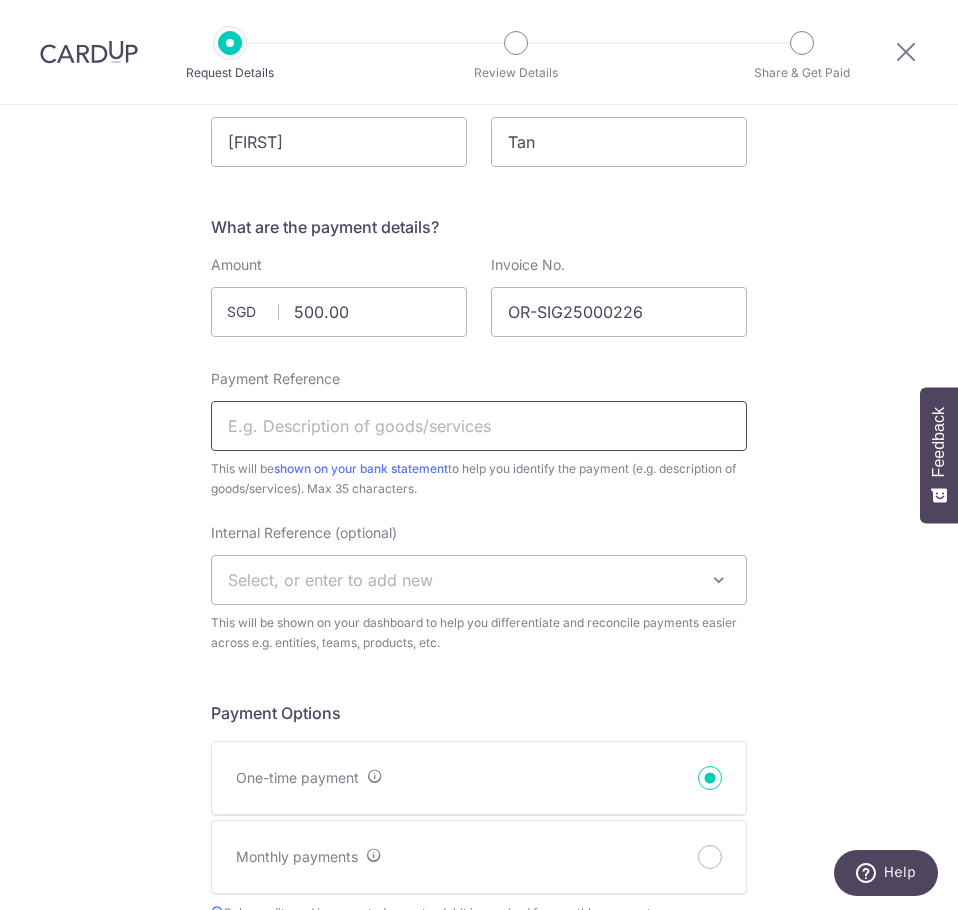 click on "Payment Reference" at bounding box center [479, 426] 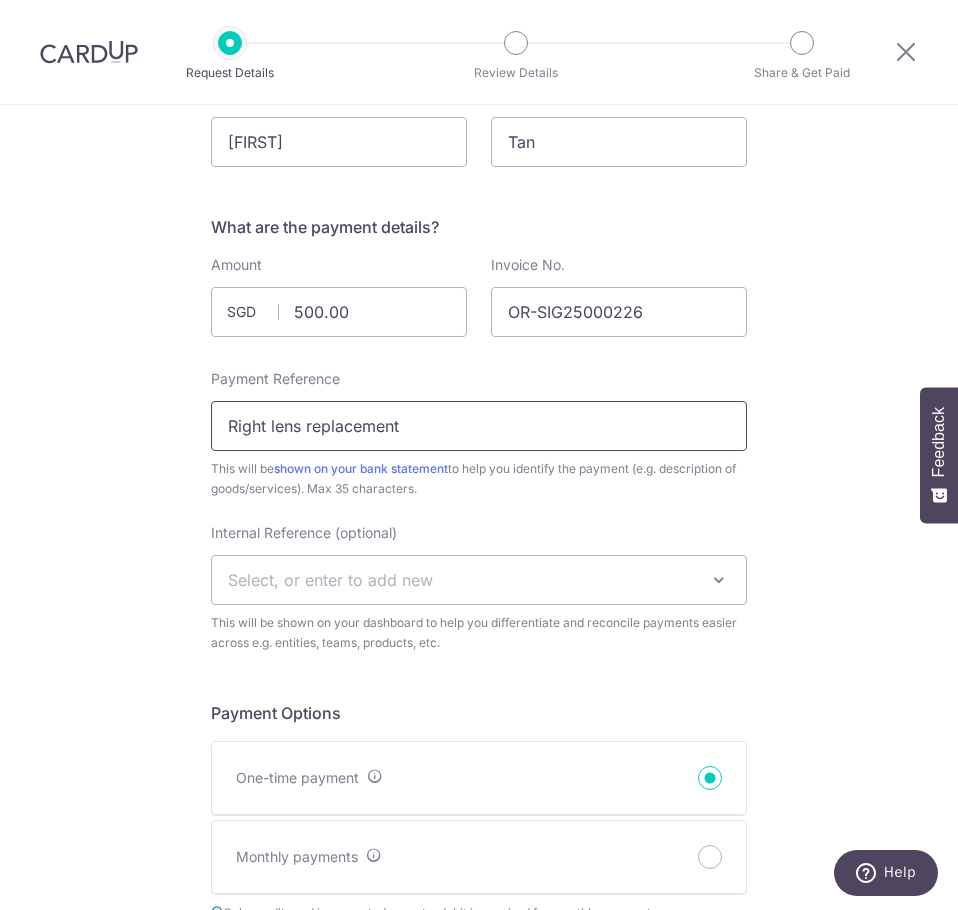 click on "Right lens replacement" at bounding box center [479, 426] 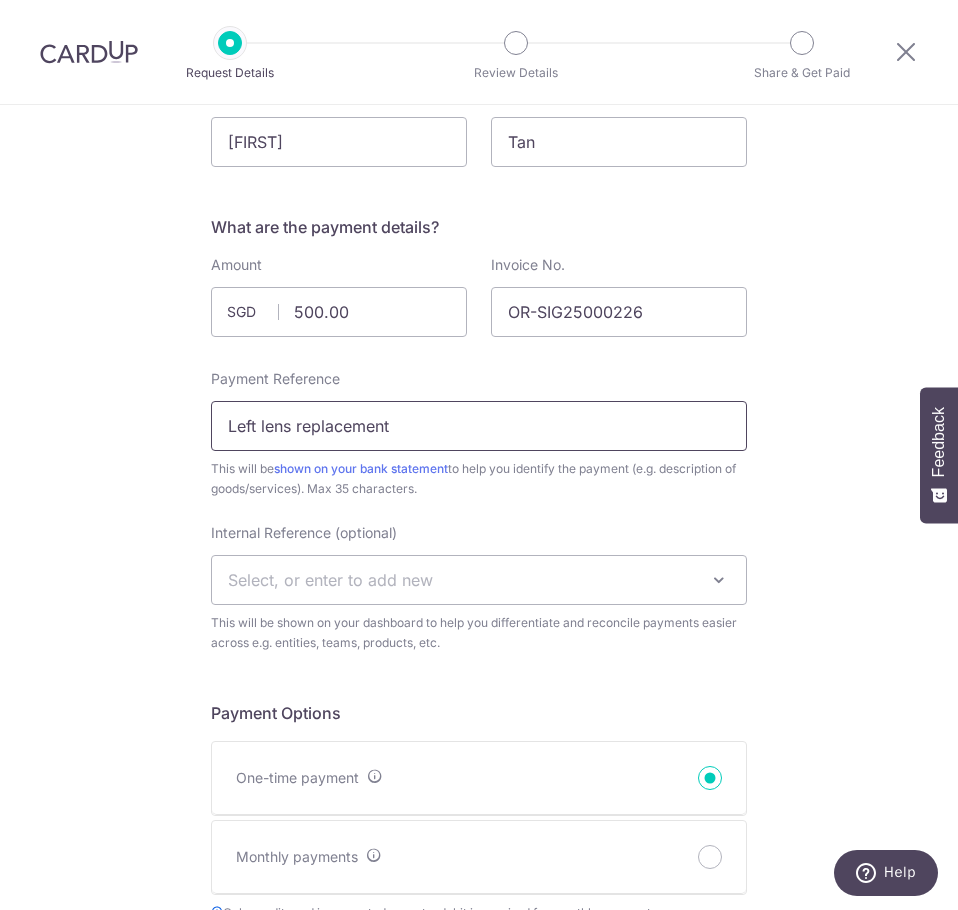 type on "Left lens replacement" 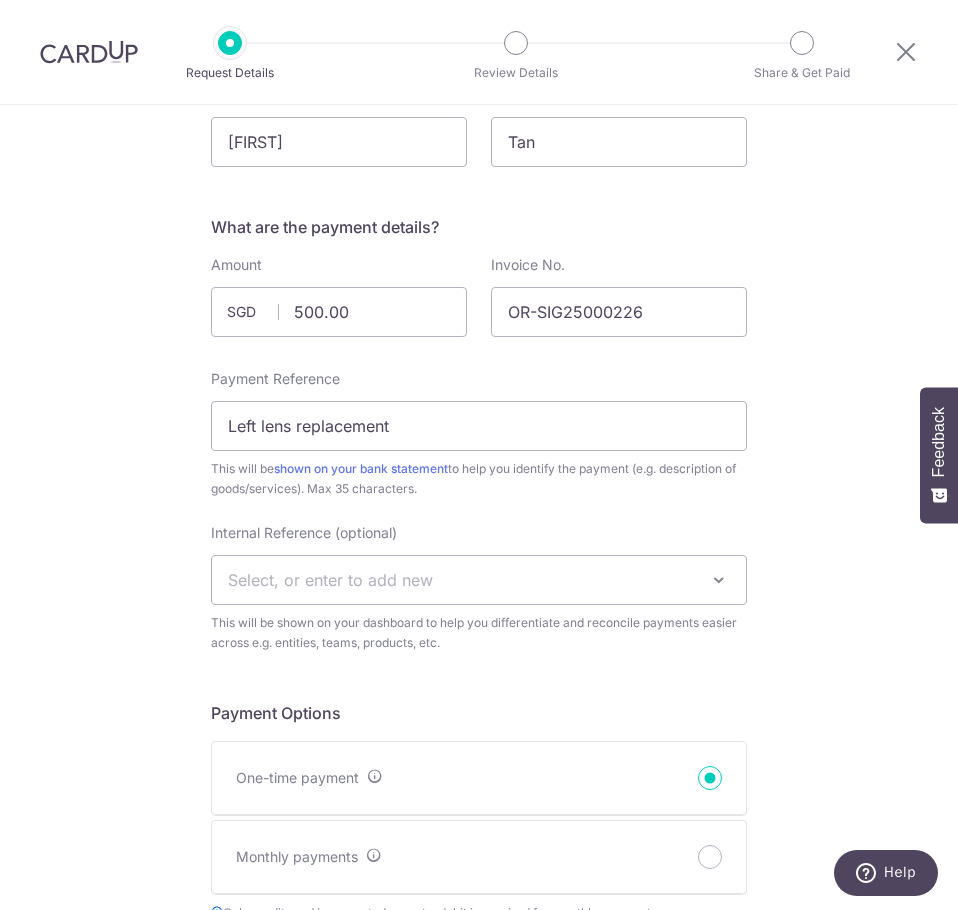click on "New Payment Request
Who are you requesting this payment from?
First Name
Elizabeth
Last Name
Tan
What are the payment details?
Amount
500.00
SGD
Invoice No.
OR-SIG25000226
Payment Reference
Left lens replacement
This will be  shown on your bank statement" at bounding box center (479, 966) 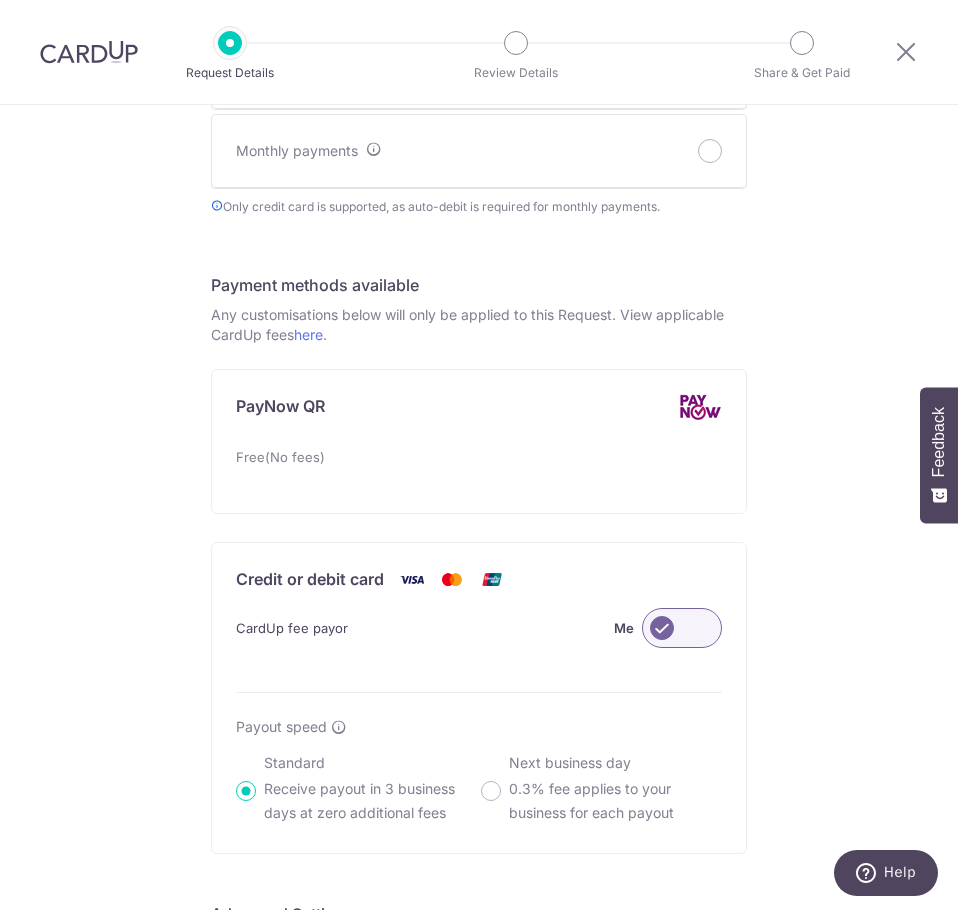 scroll, scrollTop: 1317, scrollLeft: 0, axis: vertical 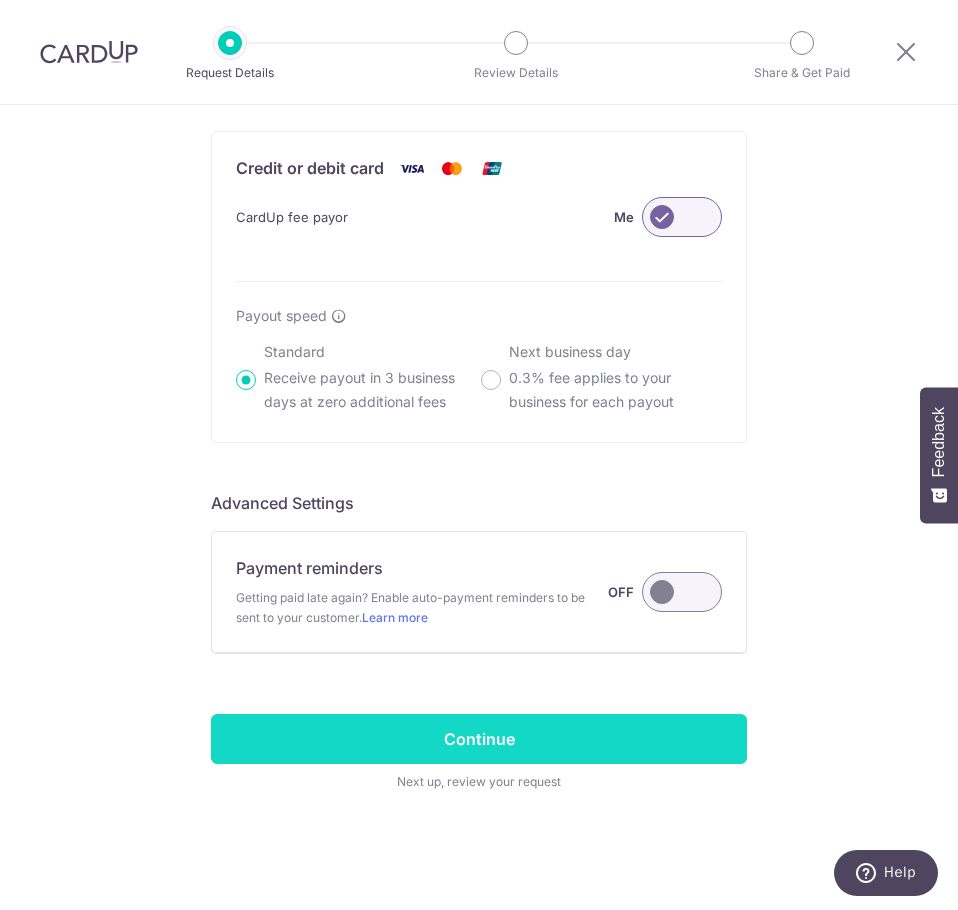 click on "Continue" at bounding box center (479, 739) 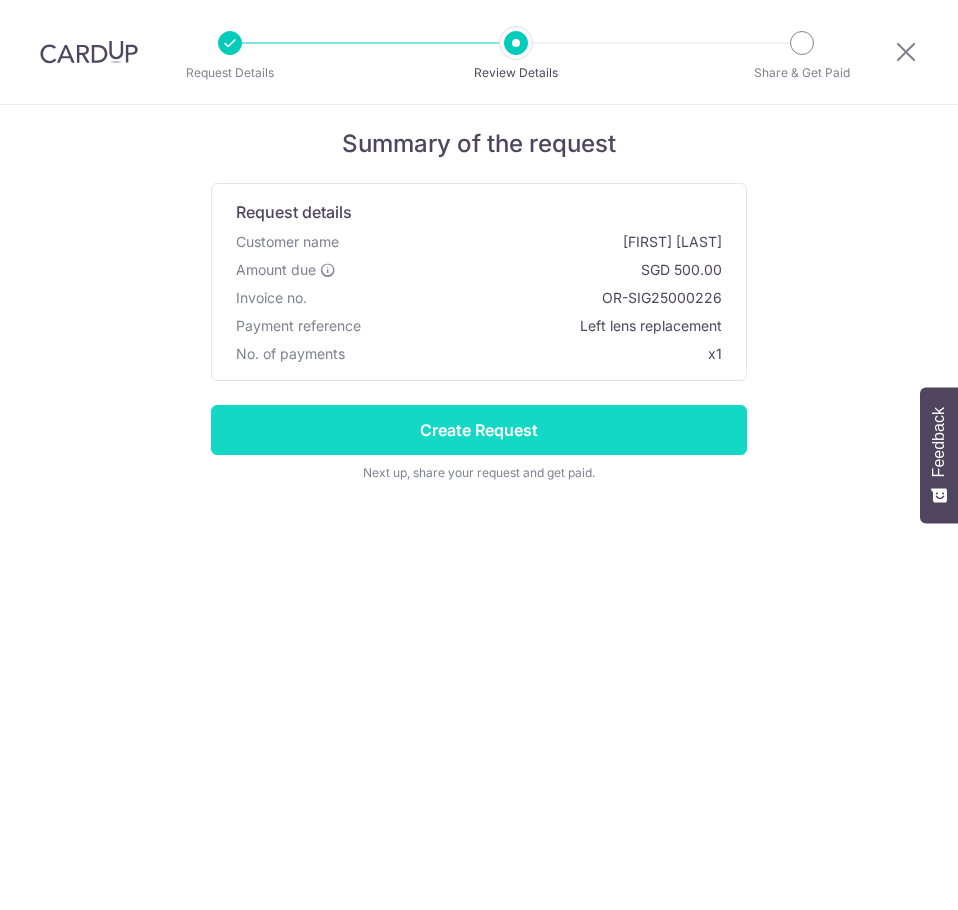 scroll, scrollTop: 0, scrollLeft: 0, axis: both 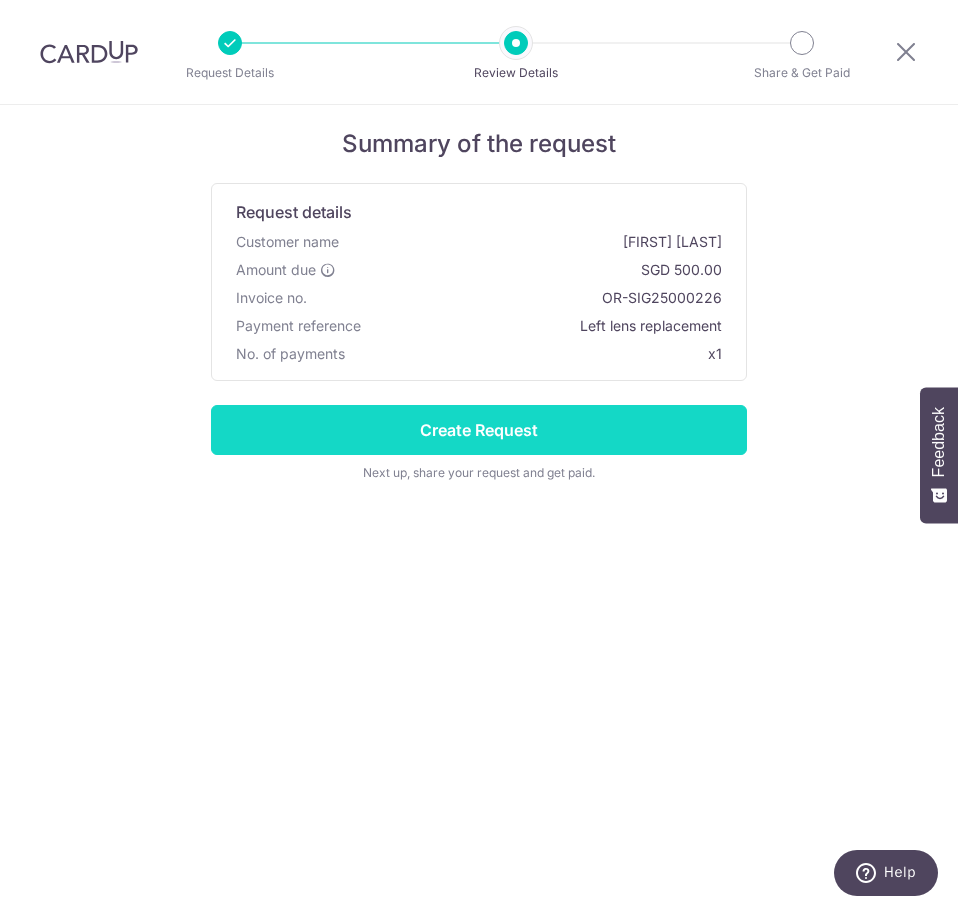 click on "Create Request" at bounding box center [479, 430] 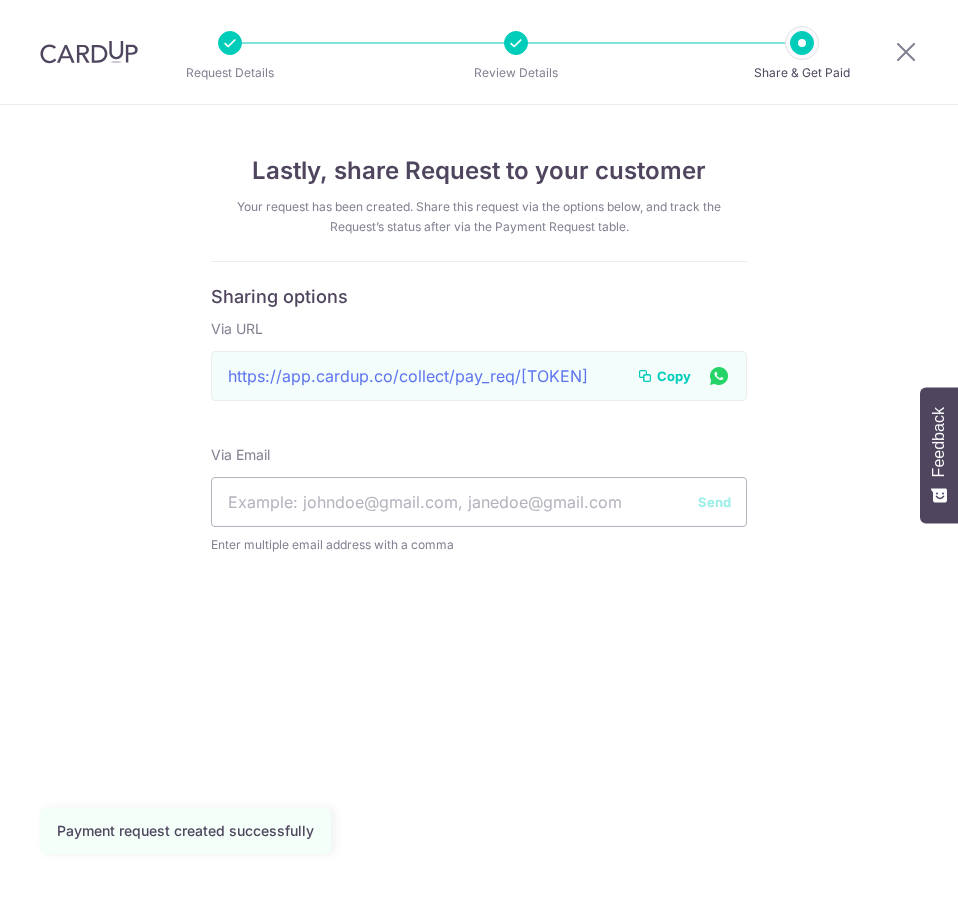 scroll, scrollTop: 0, scrollLeft: 0, axis: both 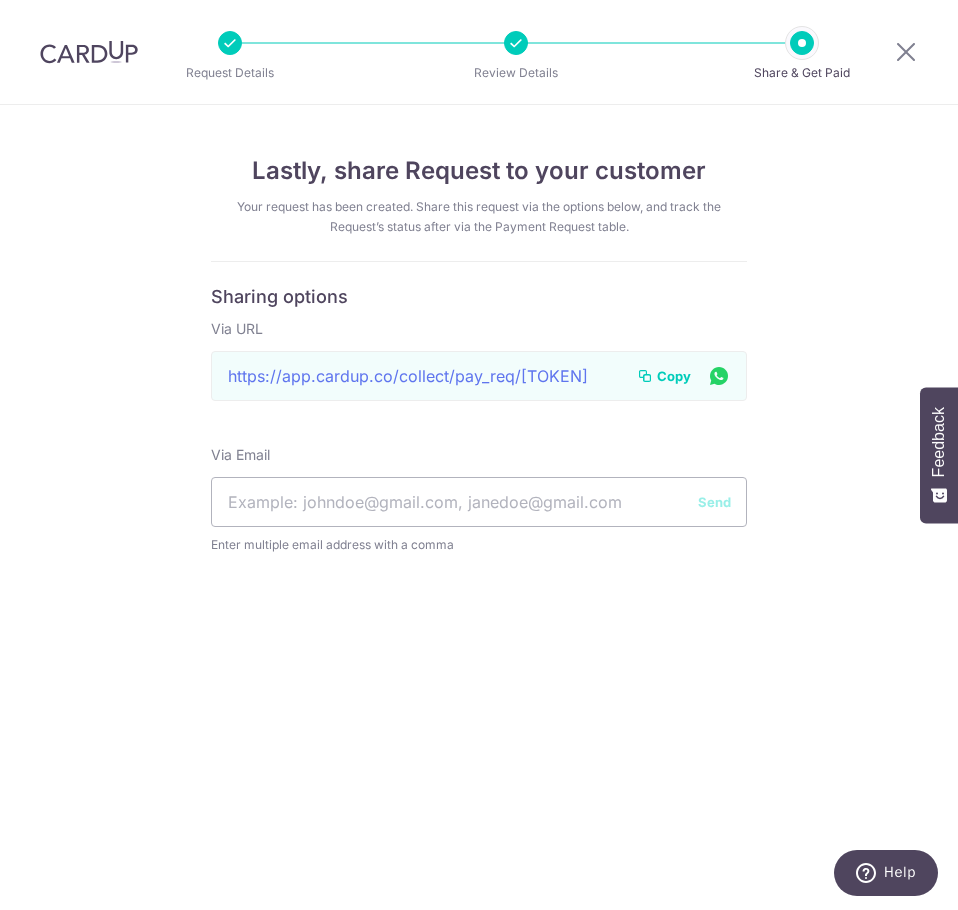 click on "Copy" at bounding box center [674, 376] 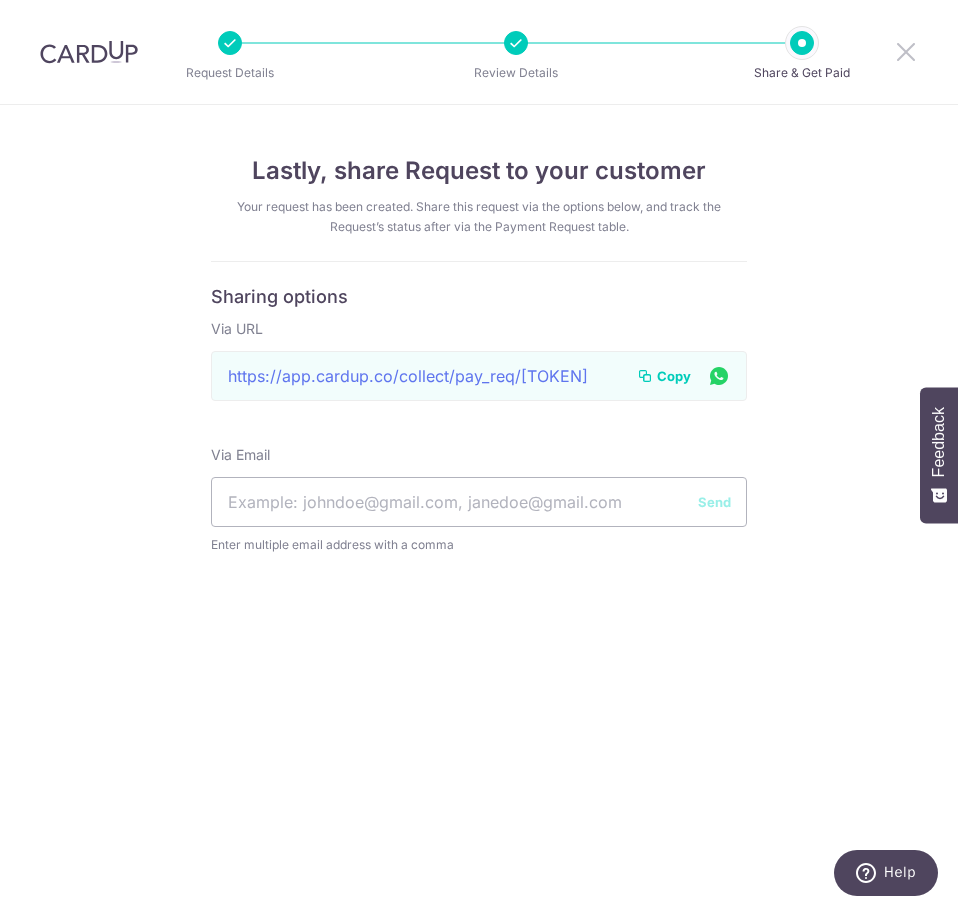 click at bounding box center [906, 51] 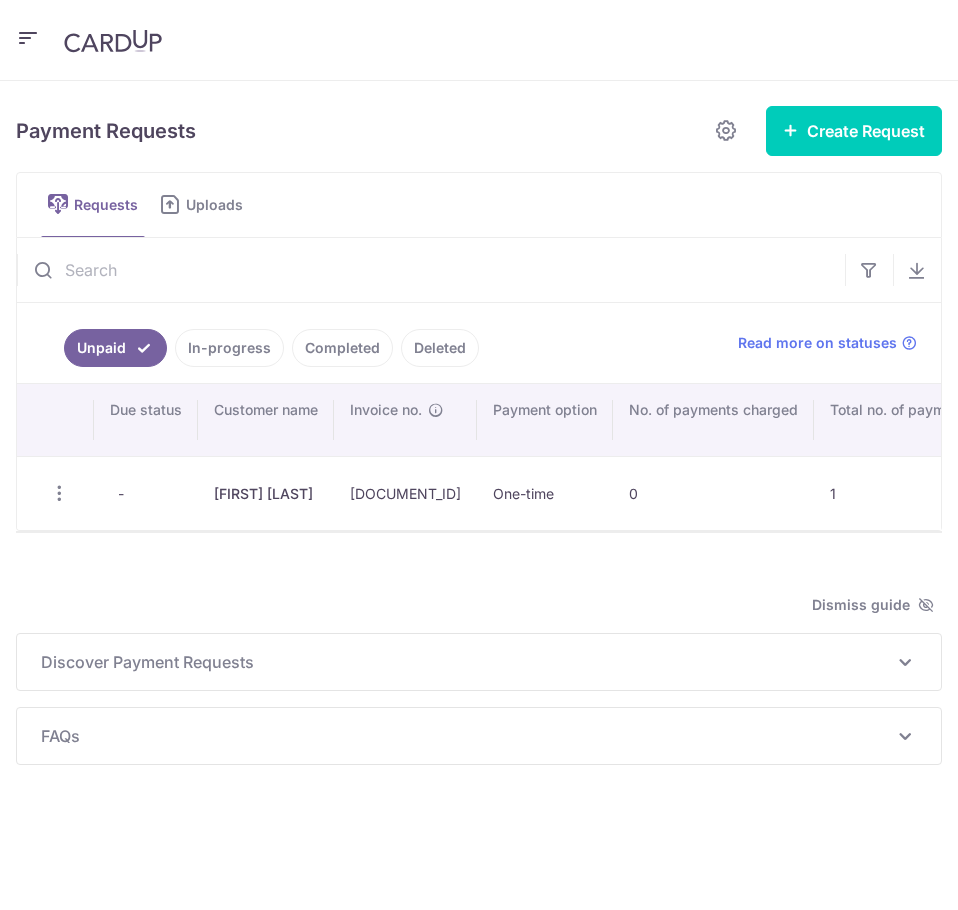 scroll, scrollTop: 0, scrollLeft: 0, axis: both 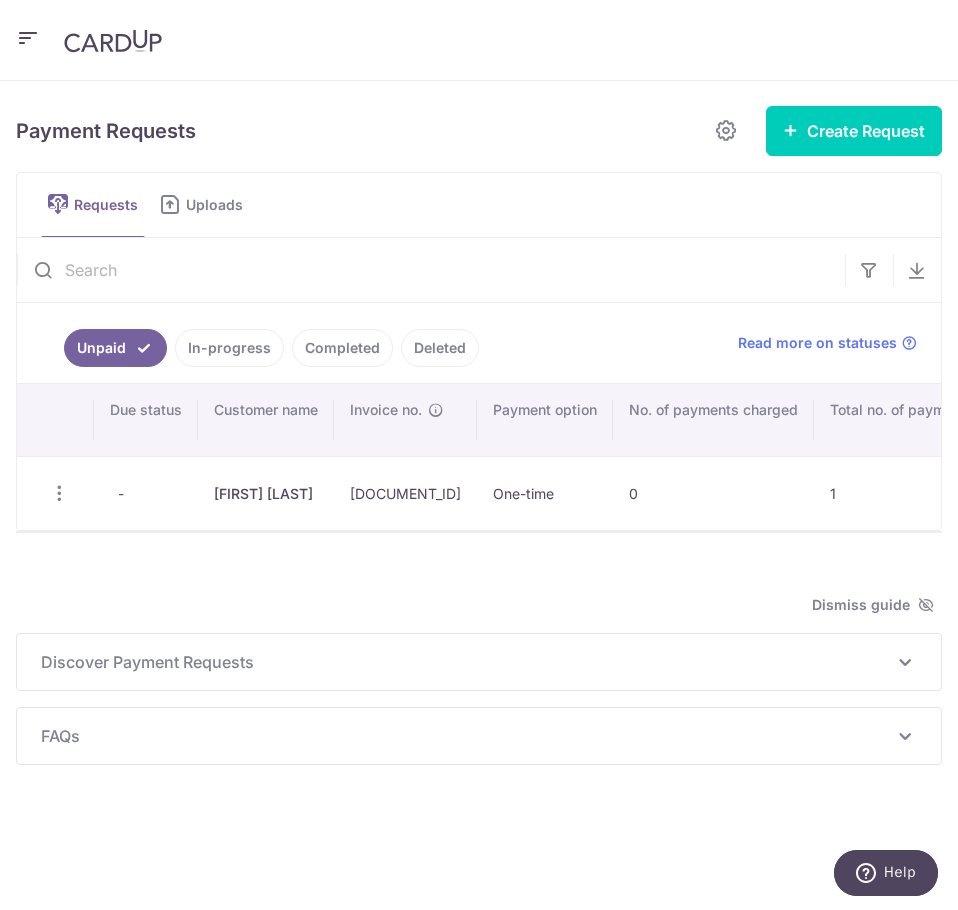 click at bounding box center [28, 38] 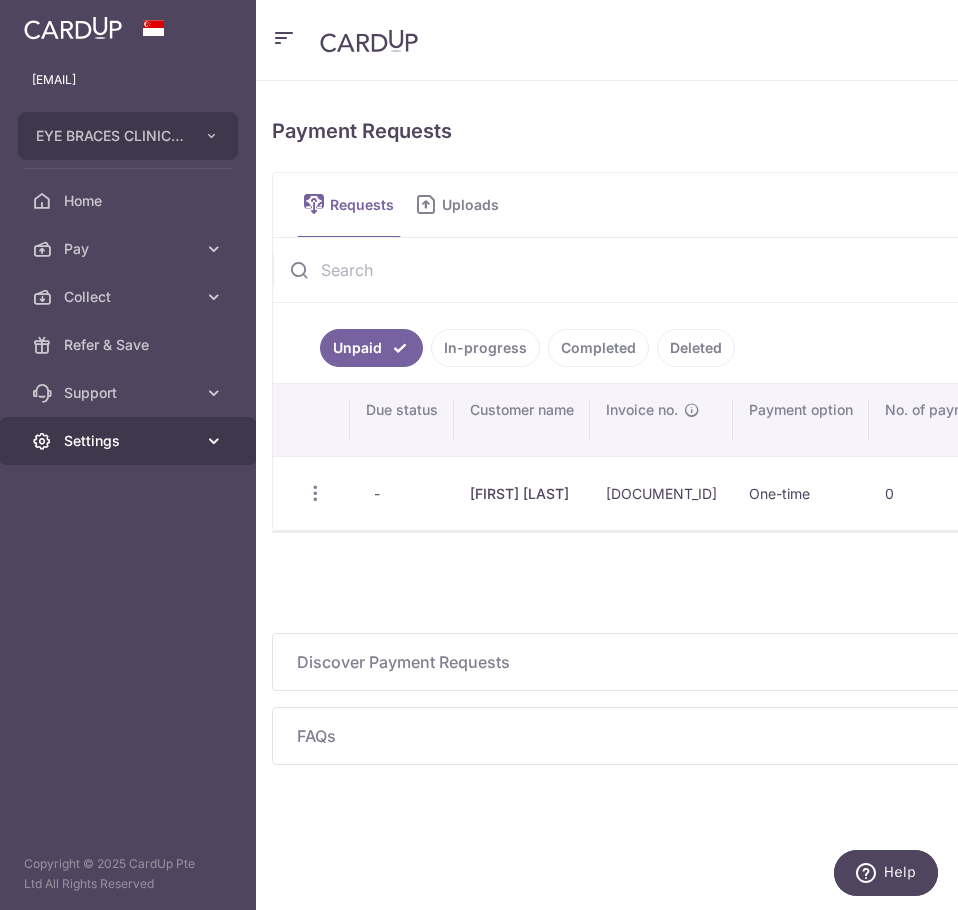 click on "Settings" at bounding box center (128, 441) 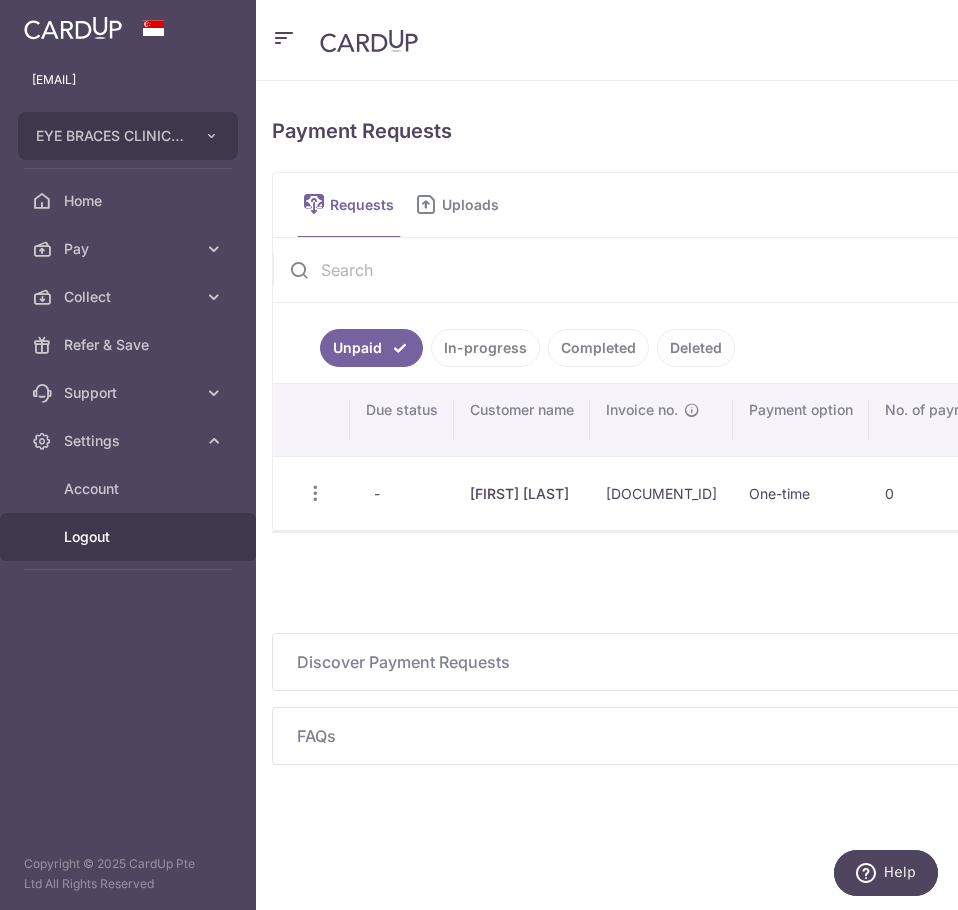 click on "Logout" at bounding box center [130, 537] 